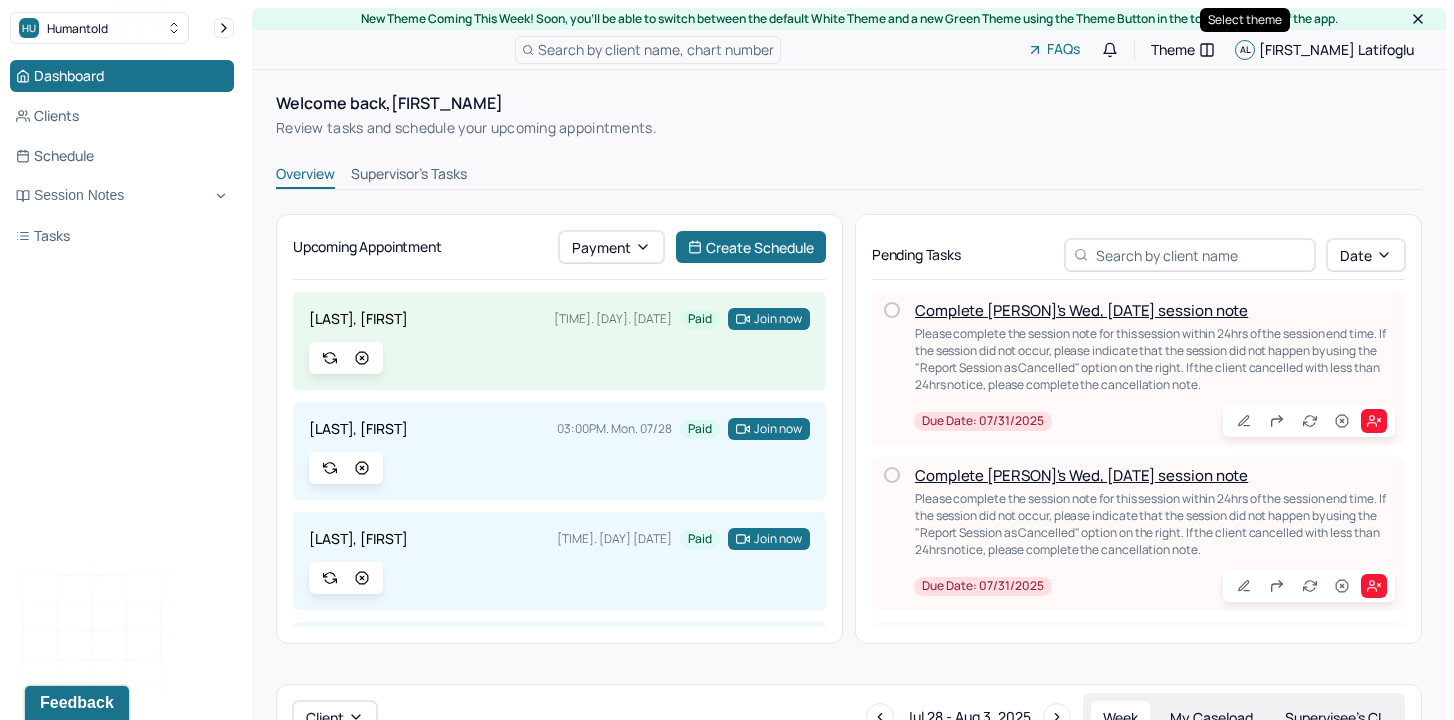 scroll, scrollTop: 0, scrollLeft: 0, axis: both 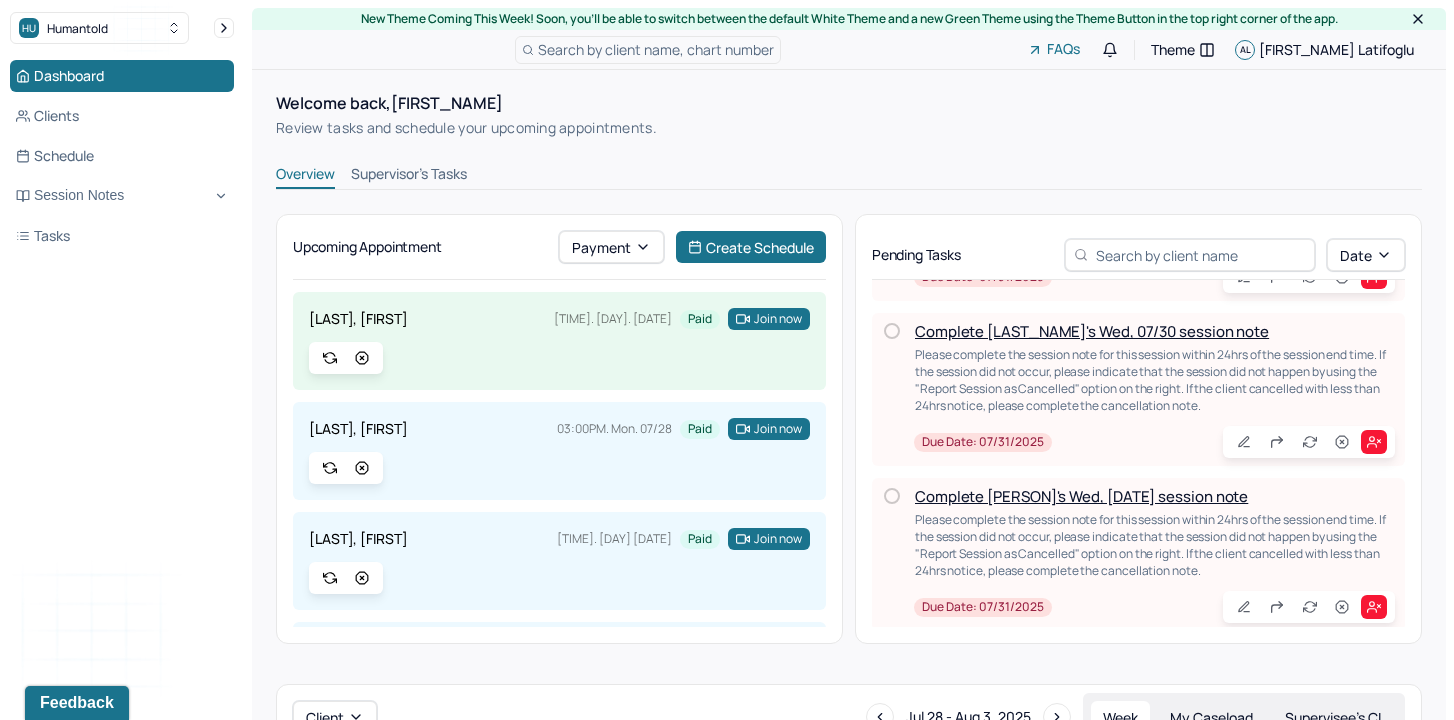 click on "Supervisor's Tasks" at bounding box center (409, 176) 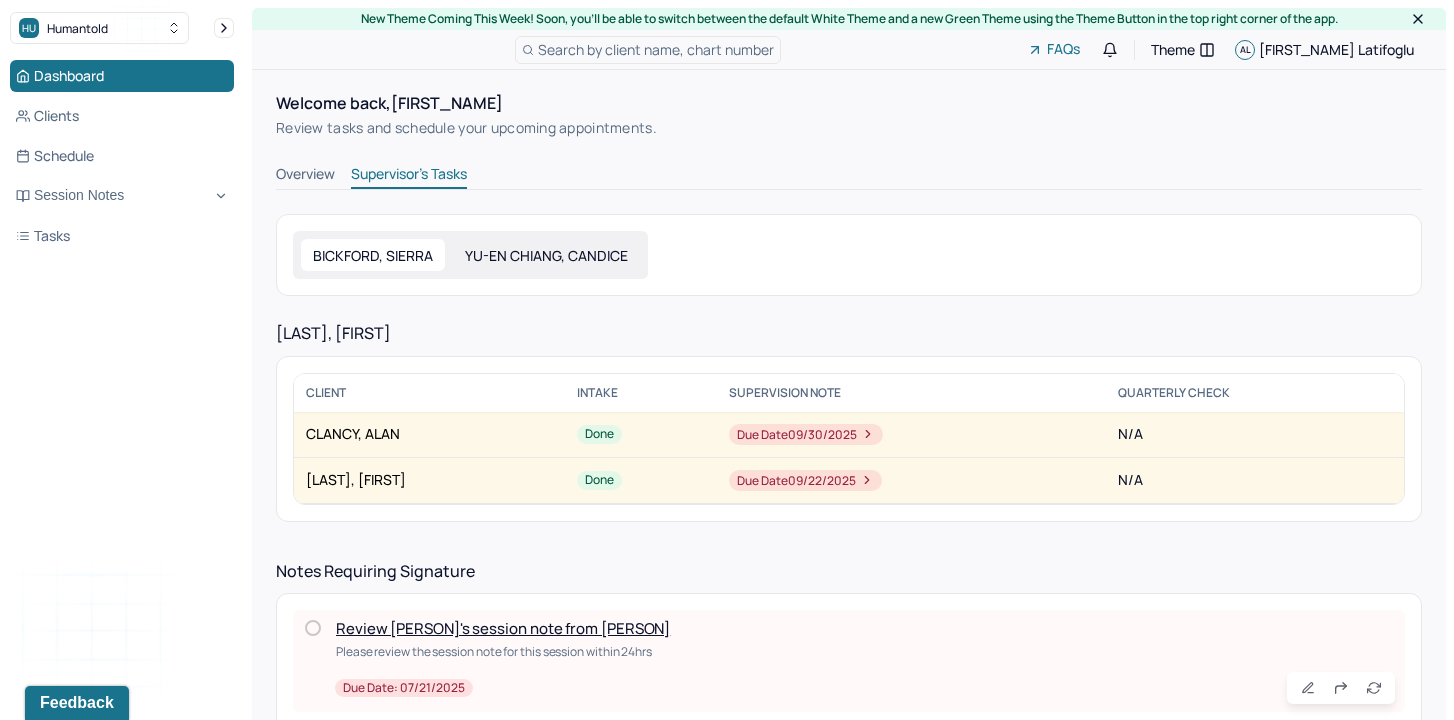 click on "Review [PERSON]'s session note from [PERSON]" at bounding box center (503, 628) 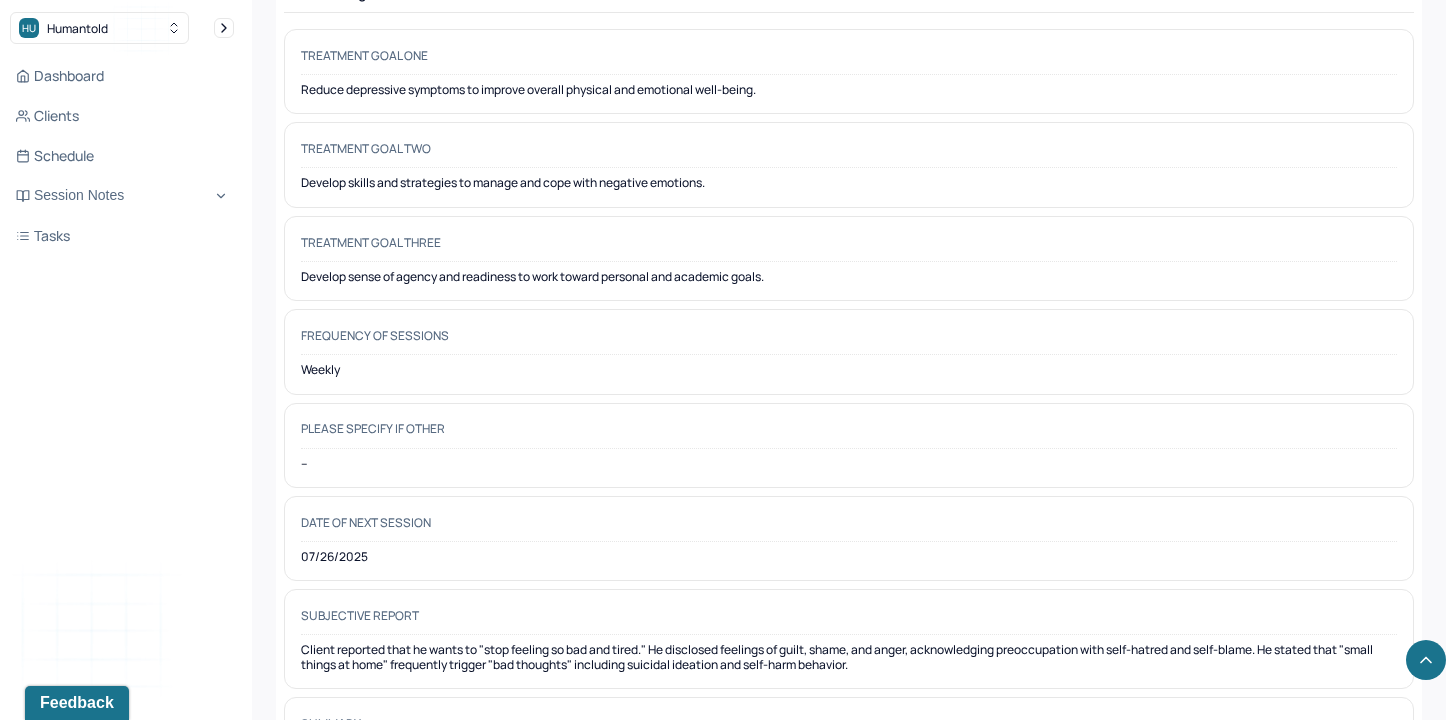 scroll, scrollTop: 11373, scrollLeft: 0, axis: vertical 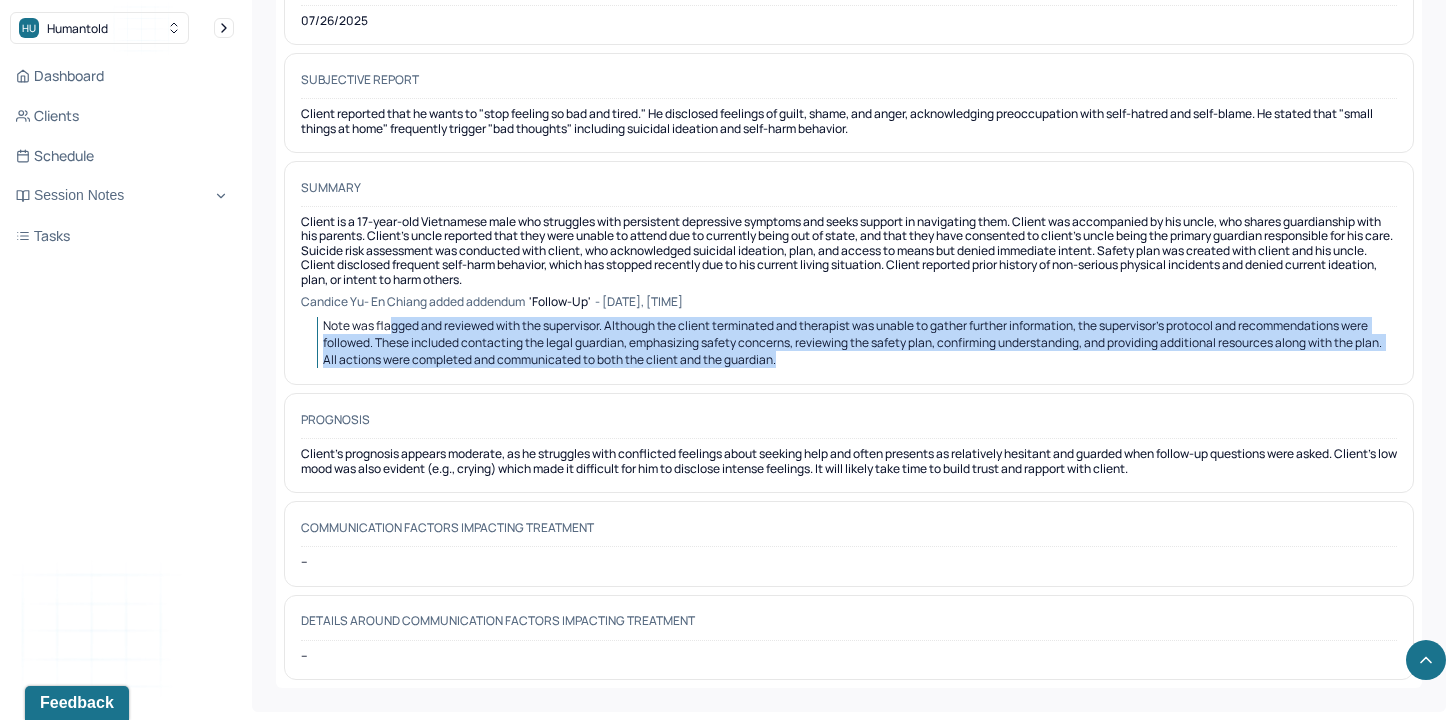 drag, startPoint x: 390, startPoint y: 327, endPoint x: 866, endPoint y: 359, distance: 477.07443 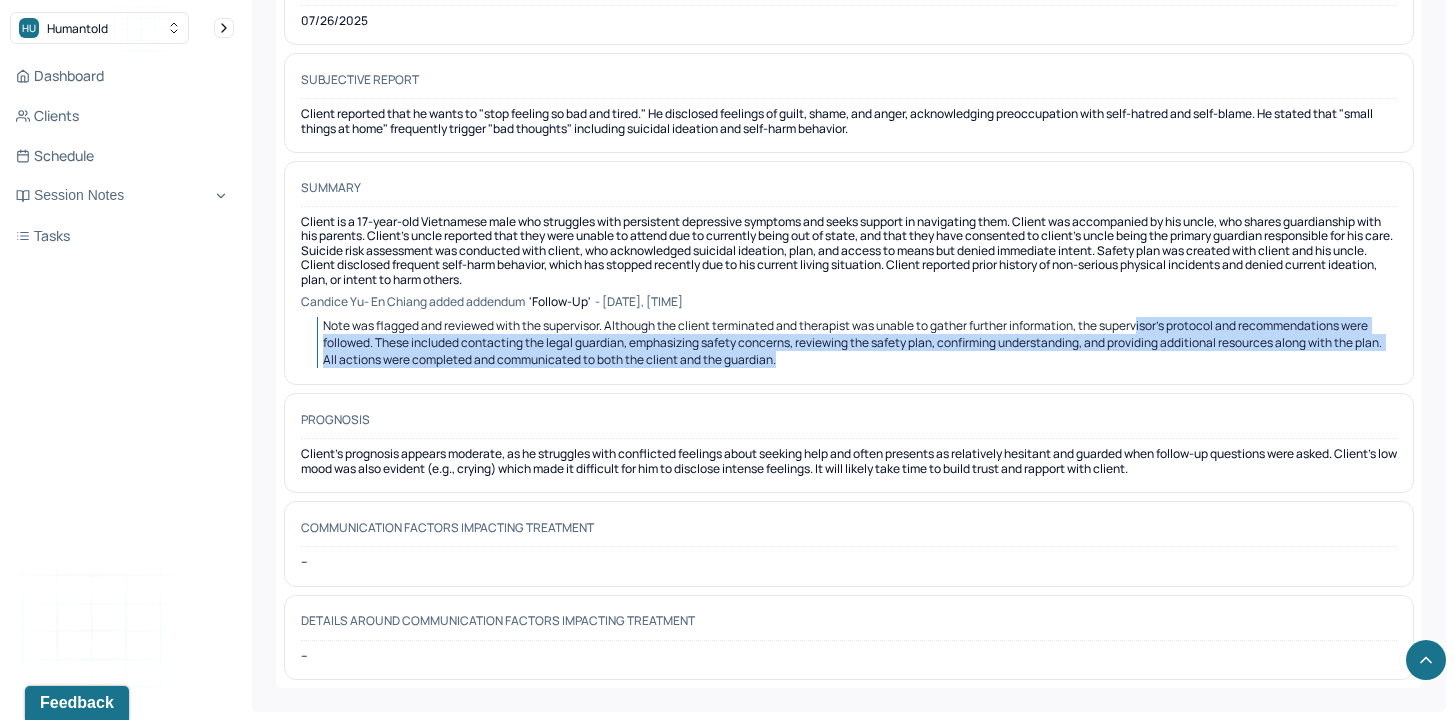 drag, startPoint x: 1142, startPoint y: 322, endPoint x: 1142, endPoint y: 373, distance: 51 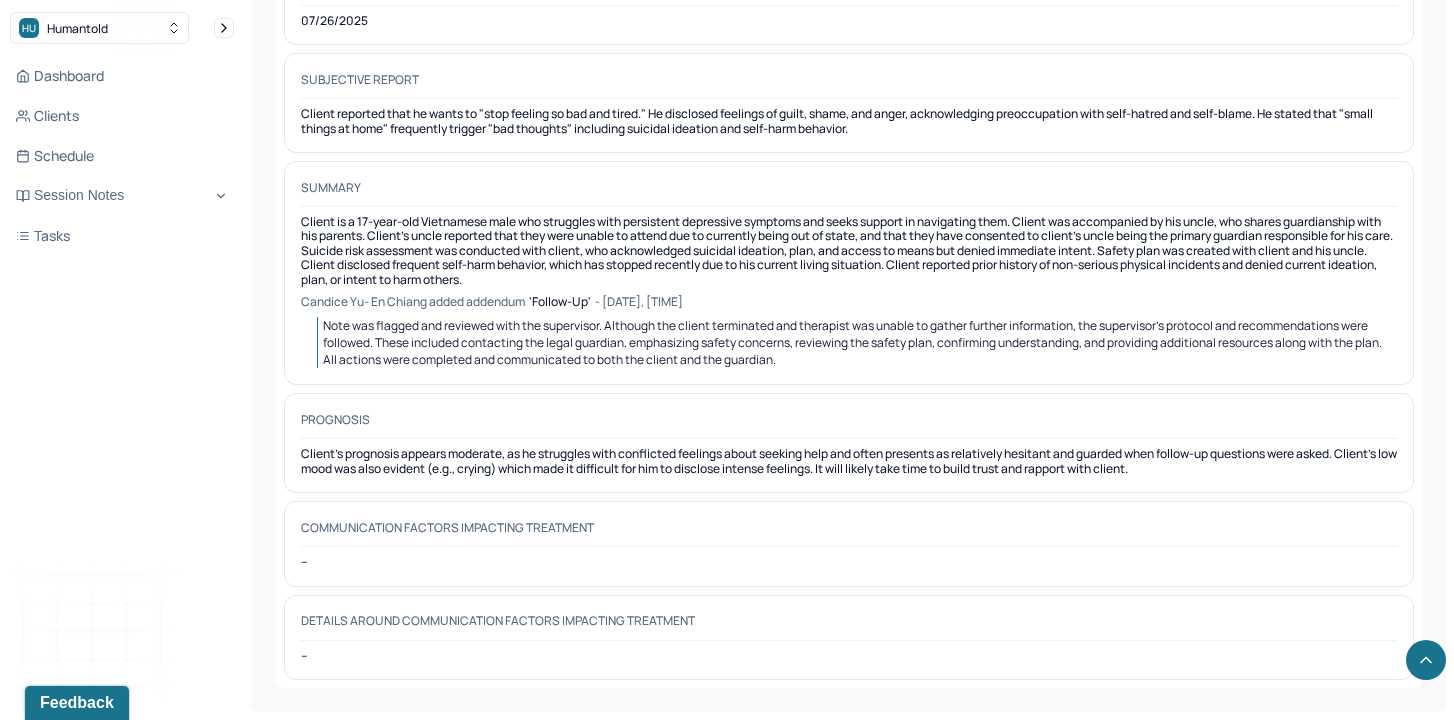 click on "Note was flagged and reviewed with the supervisor. Although the client terminated and therapist was unable to gather further information, the supervisor’s protocol and recommendations were followed. These included contacting the legal guardian, emphasizing safety concerns, reviewing the safety plan, confirming understanding, and providing additional resources along with the plan. All actions were completed and communicated to both the client and the guardian." at bounding box center (853, 342) 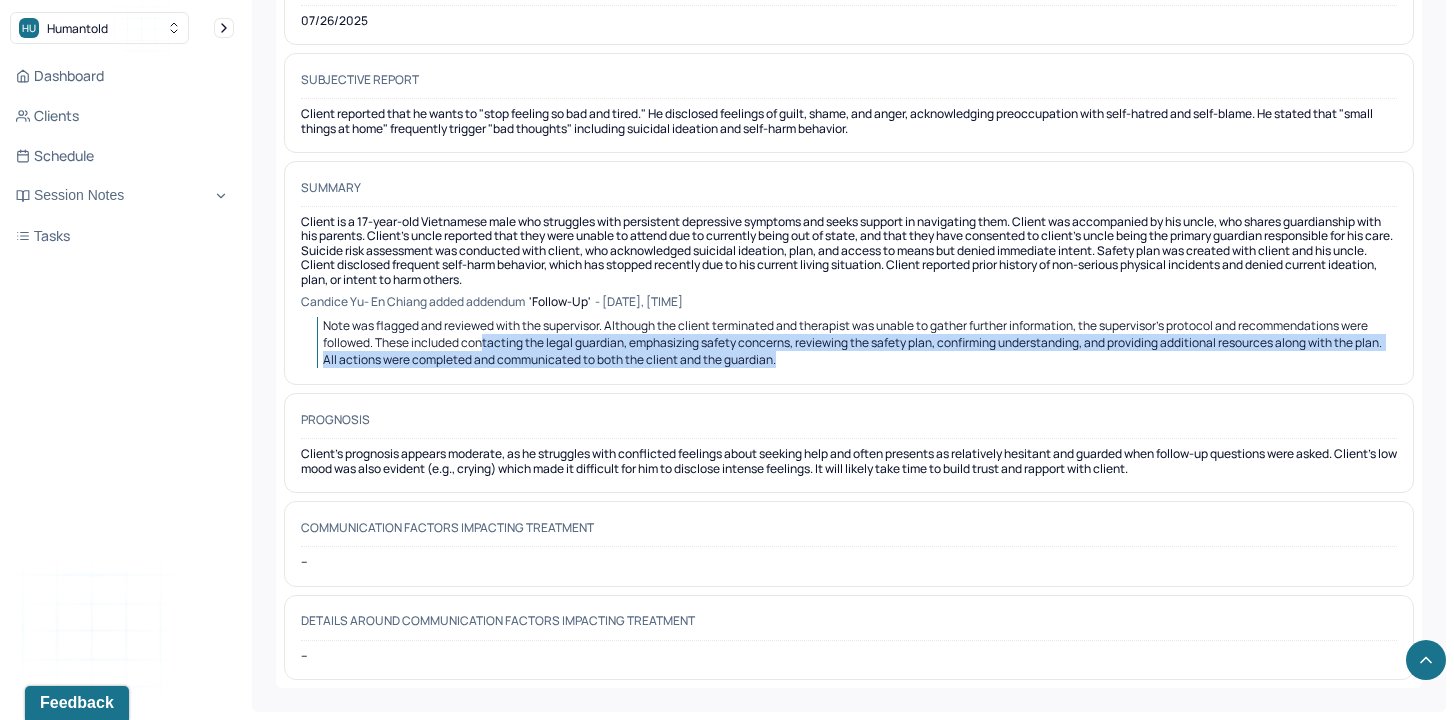 drag, startPoint x: 483, startPoint y: 340, endPoint x: 874, endPoint y: 380, distance: 393.0407 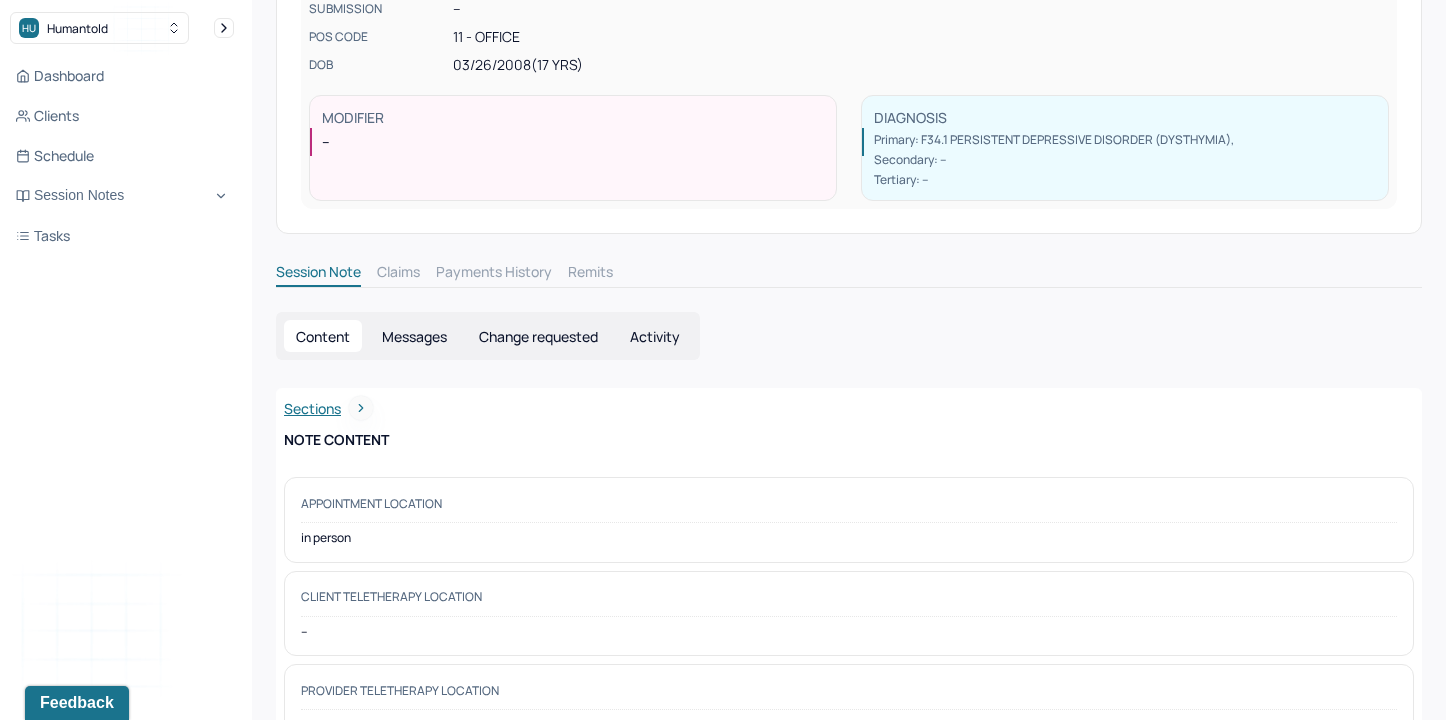 scroll, scrollTop: 0, scrollLeft: 0, axis: both 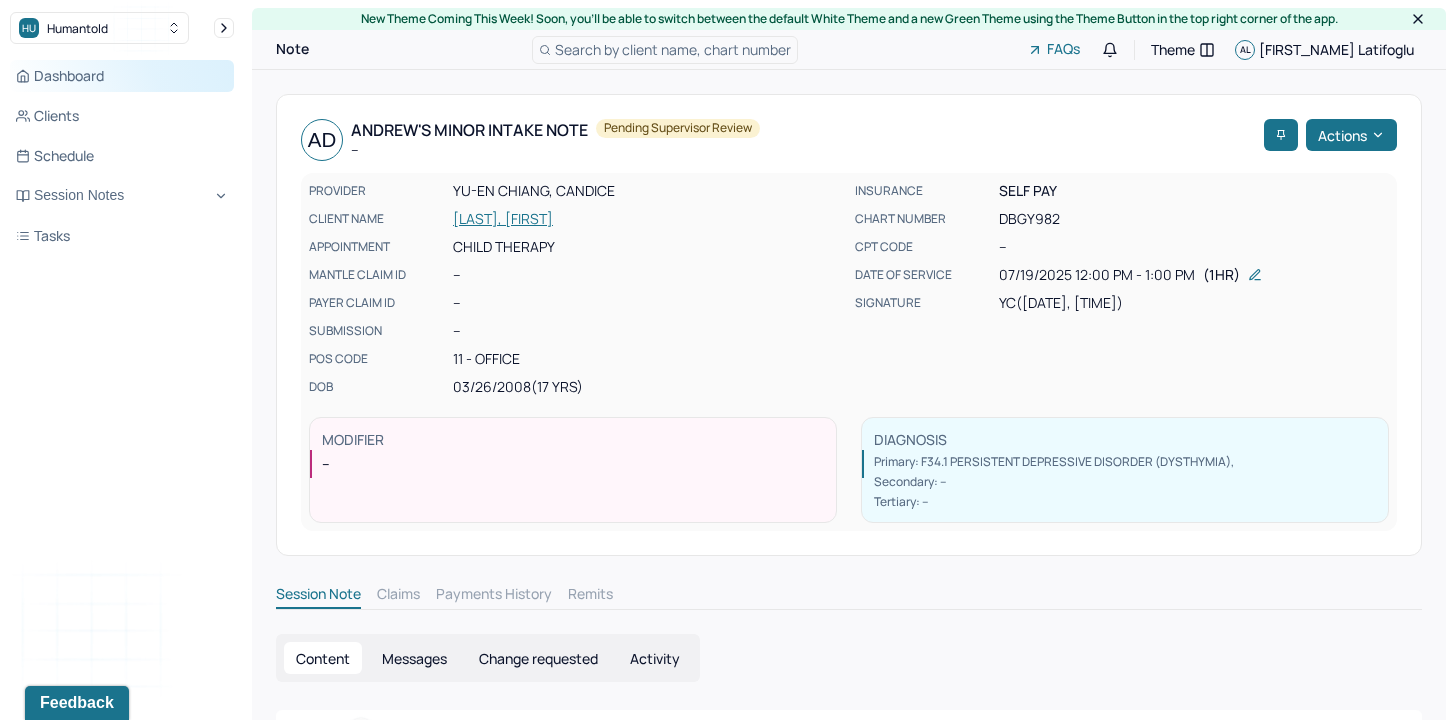click on "Dashboard" at bounding box center (122, 76) 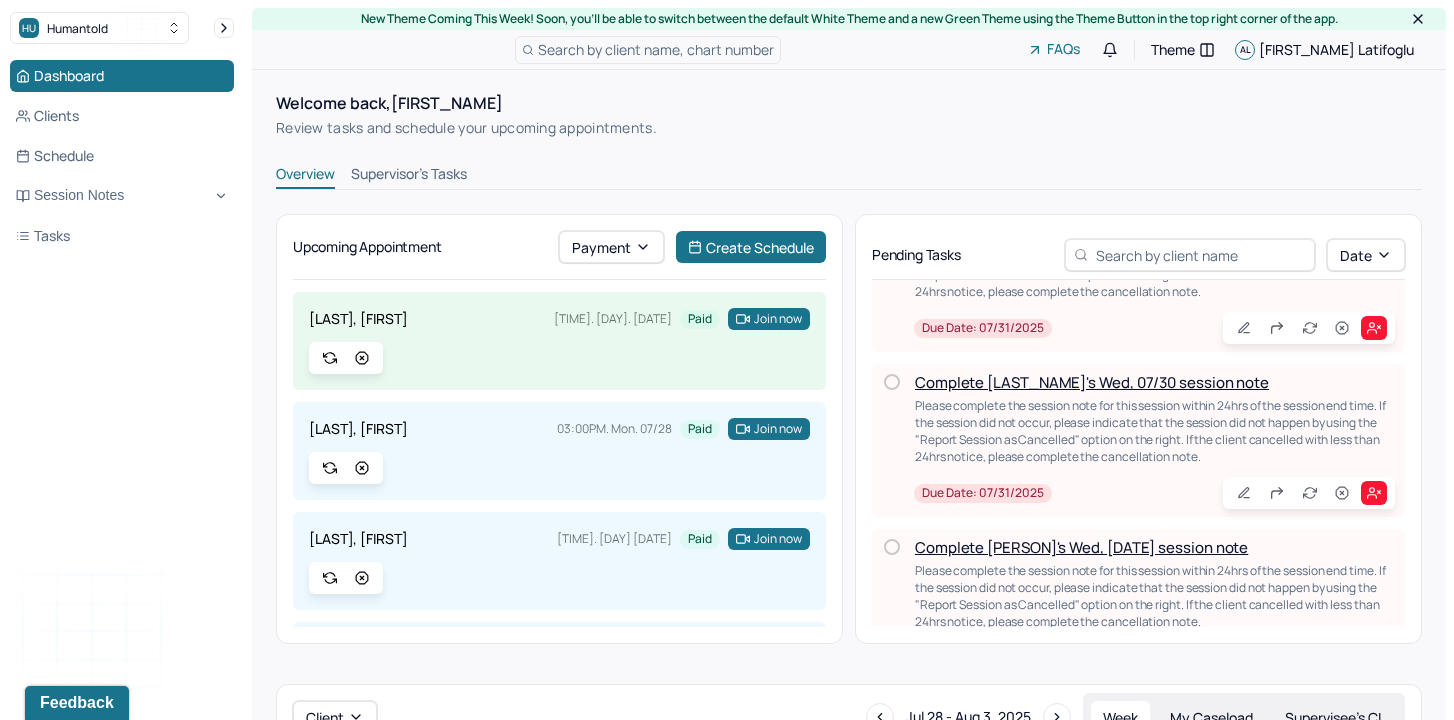 scroll, scrollTop: 586, scrollLeft: 0, axis: vertical 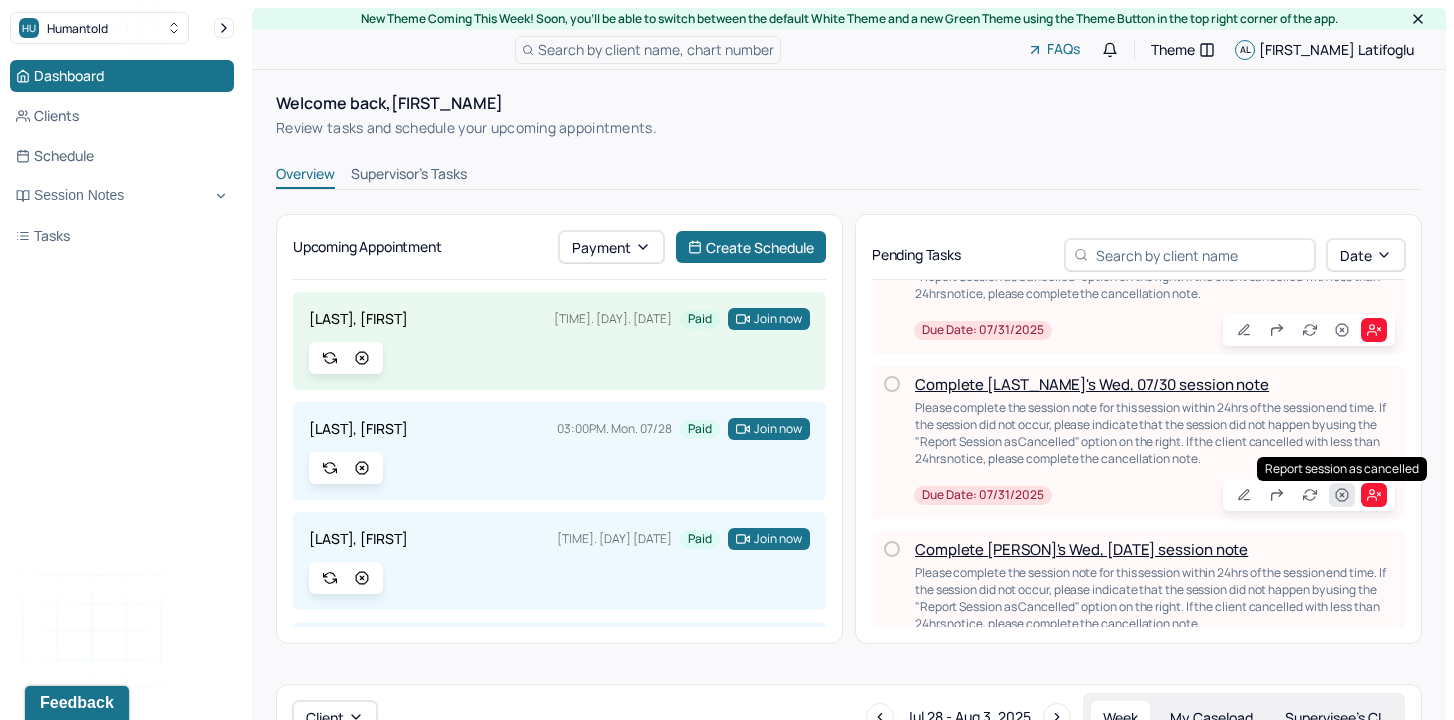 click at bounding box center (1342, 495) 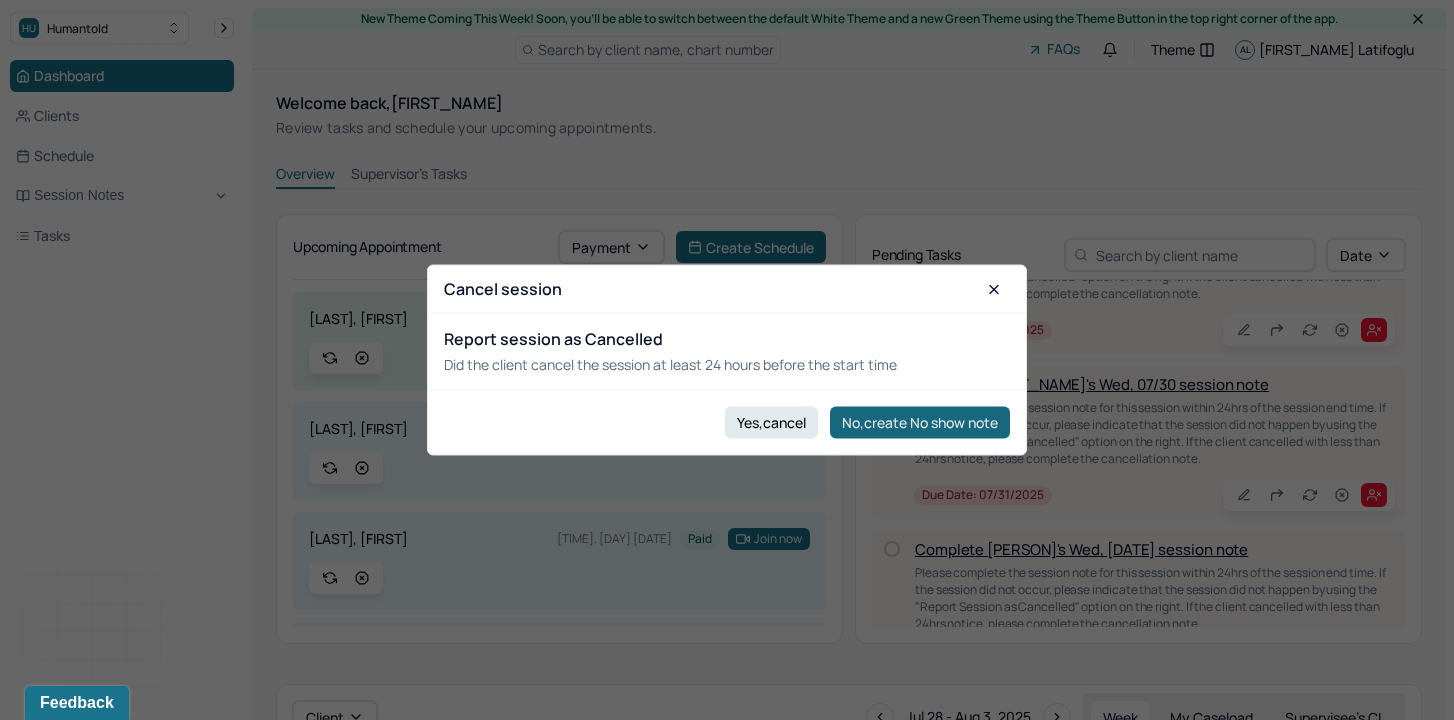click on "No,create No show note" at bounding box center (920, 422) 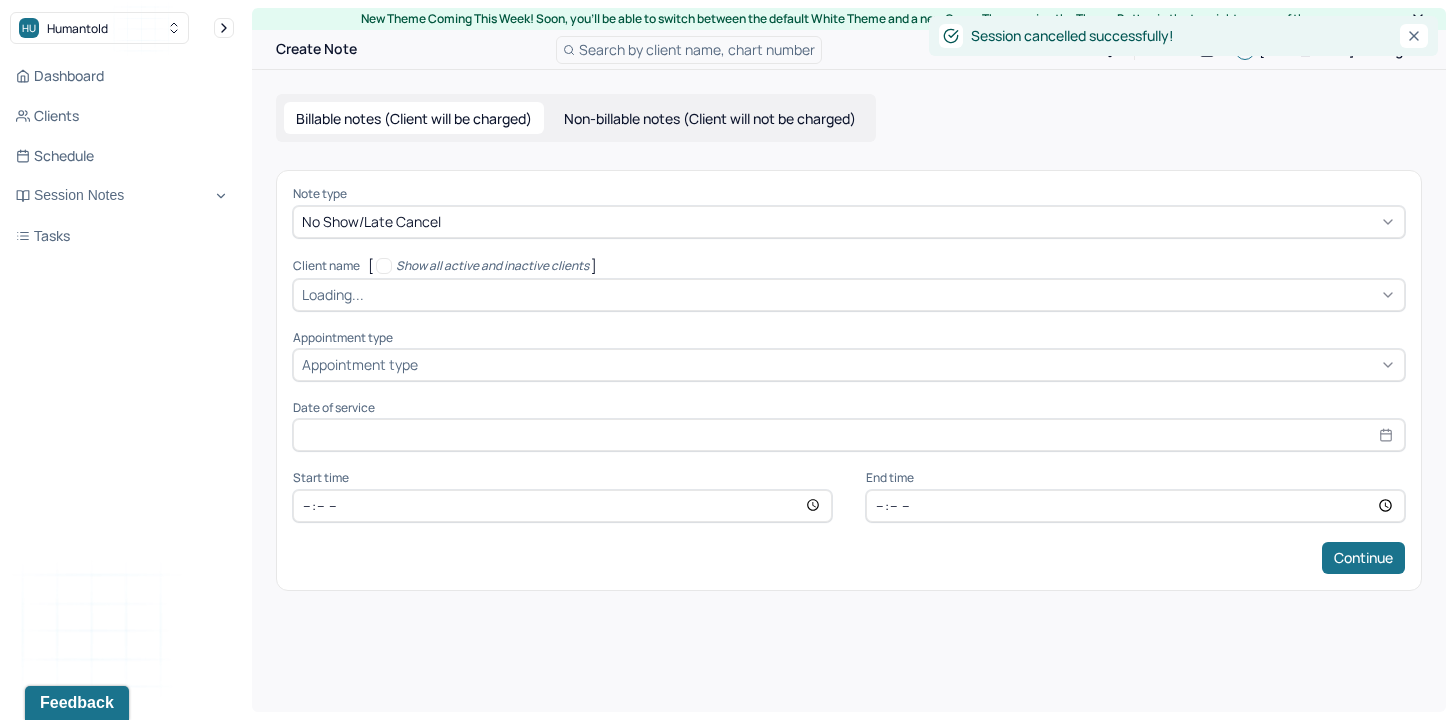 click at bounding box center [882, 294] 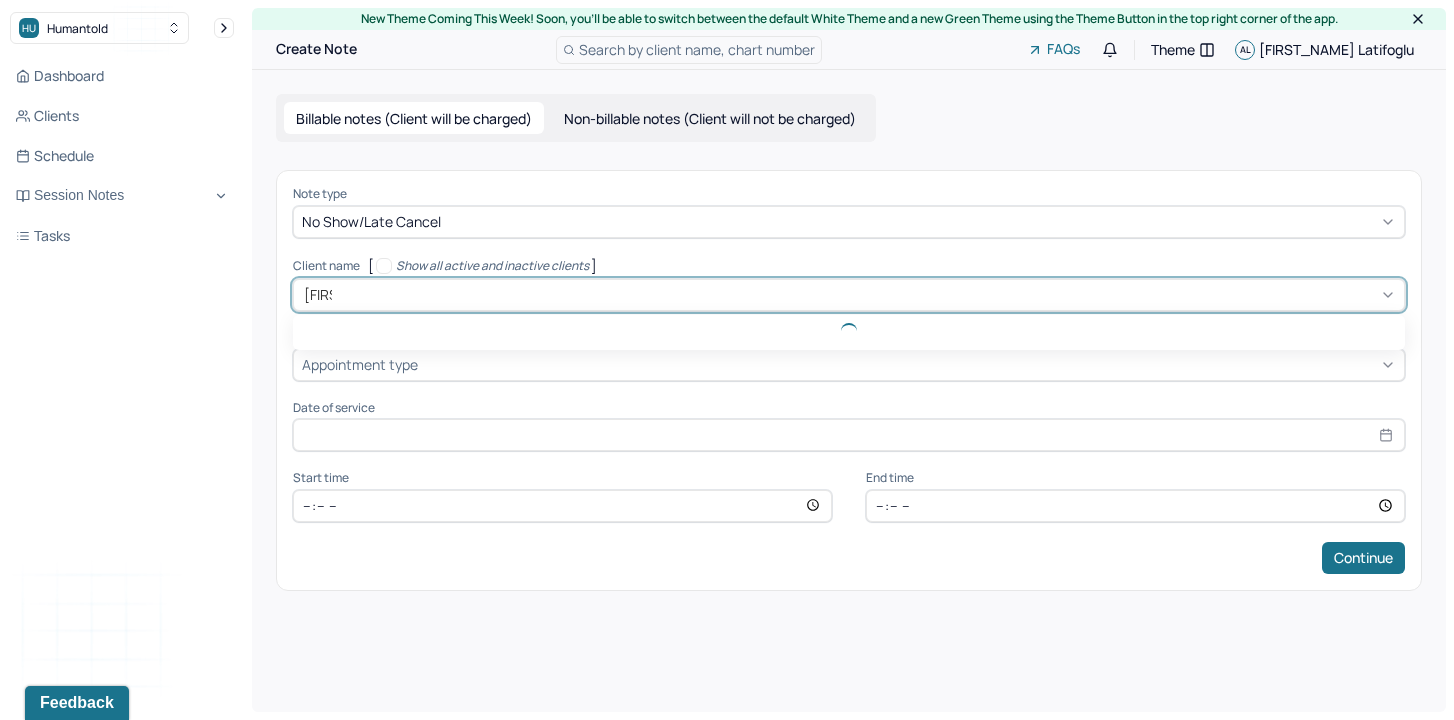 type on "marit" 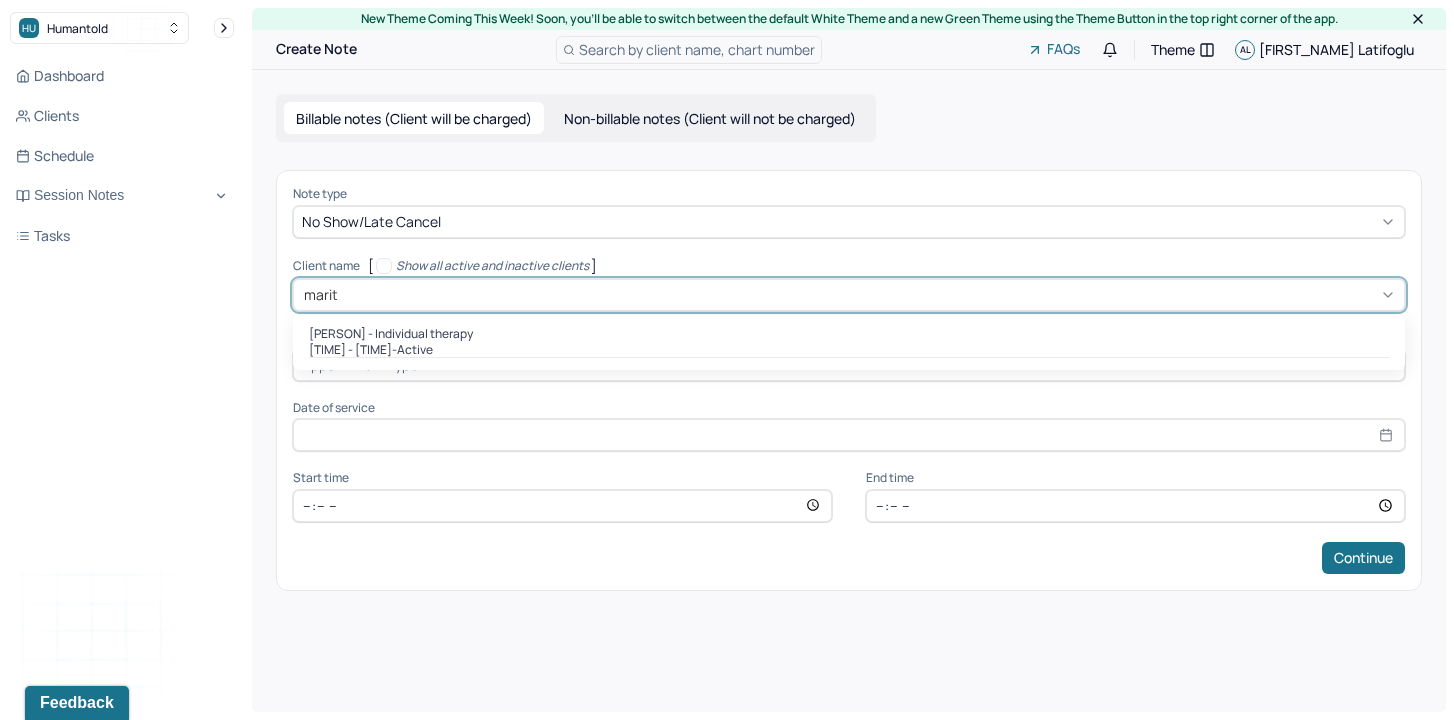 click on "Wed, 5:00pm - 6:00pm  -  active" at bounding box center (849, 350) 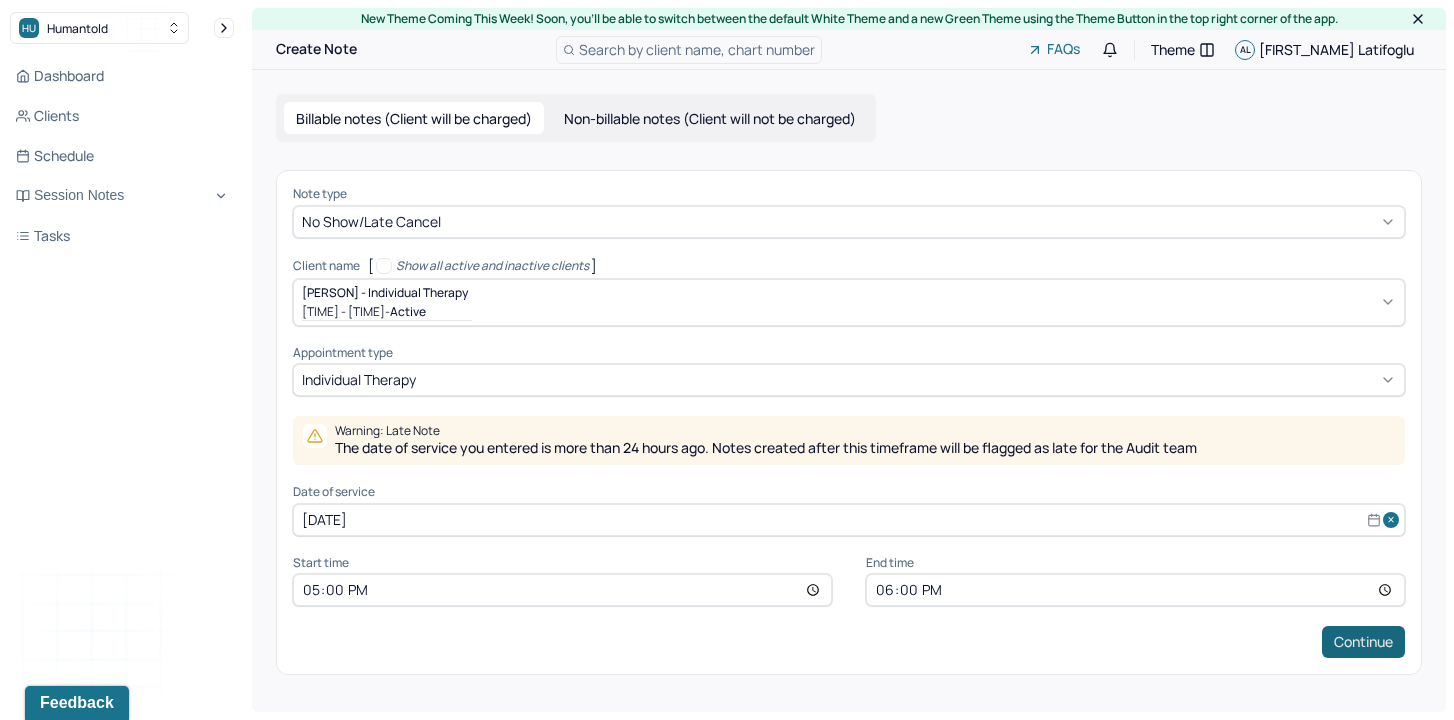 click on "Continue" at bounding box center [1363, 642] 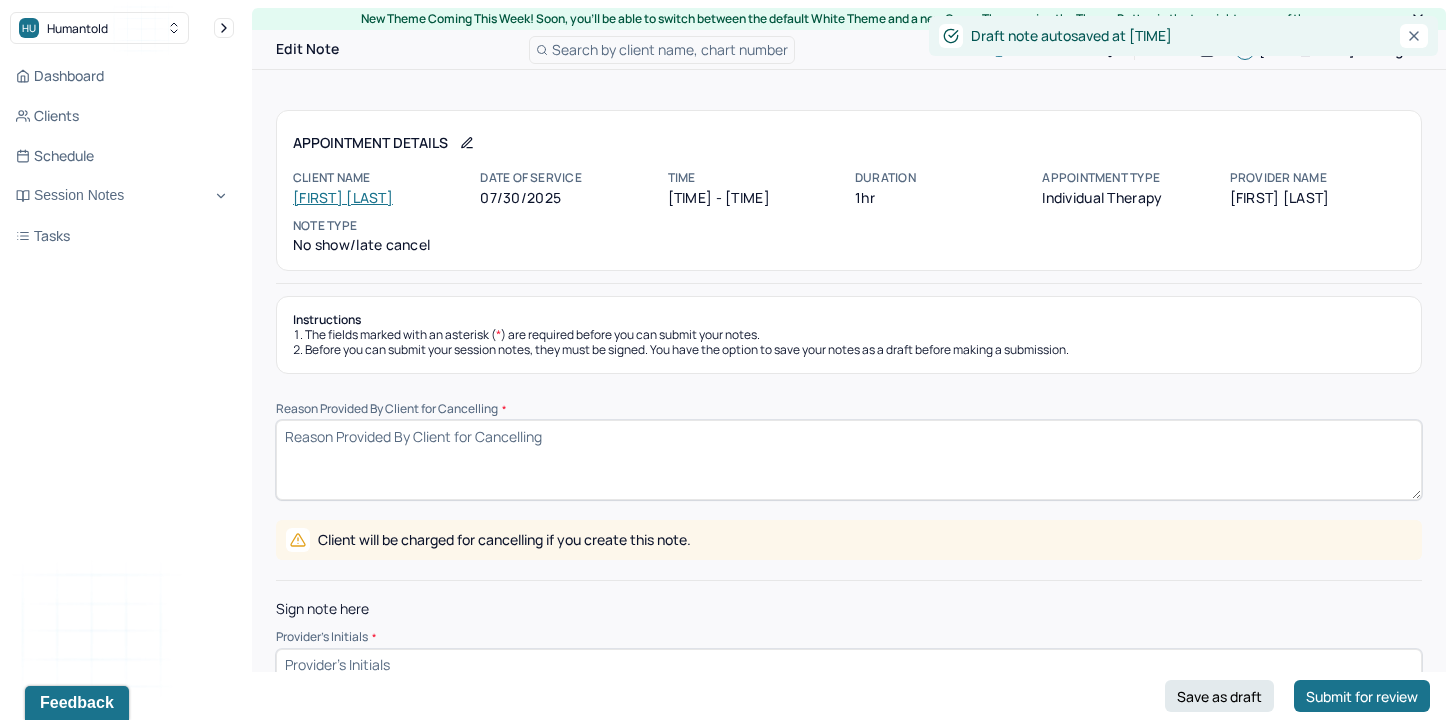 click on "Reason Provided By Client for Cancelling *" at bounding box center [849, 460] 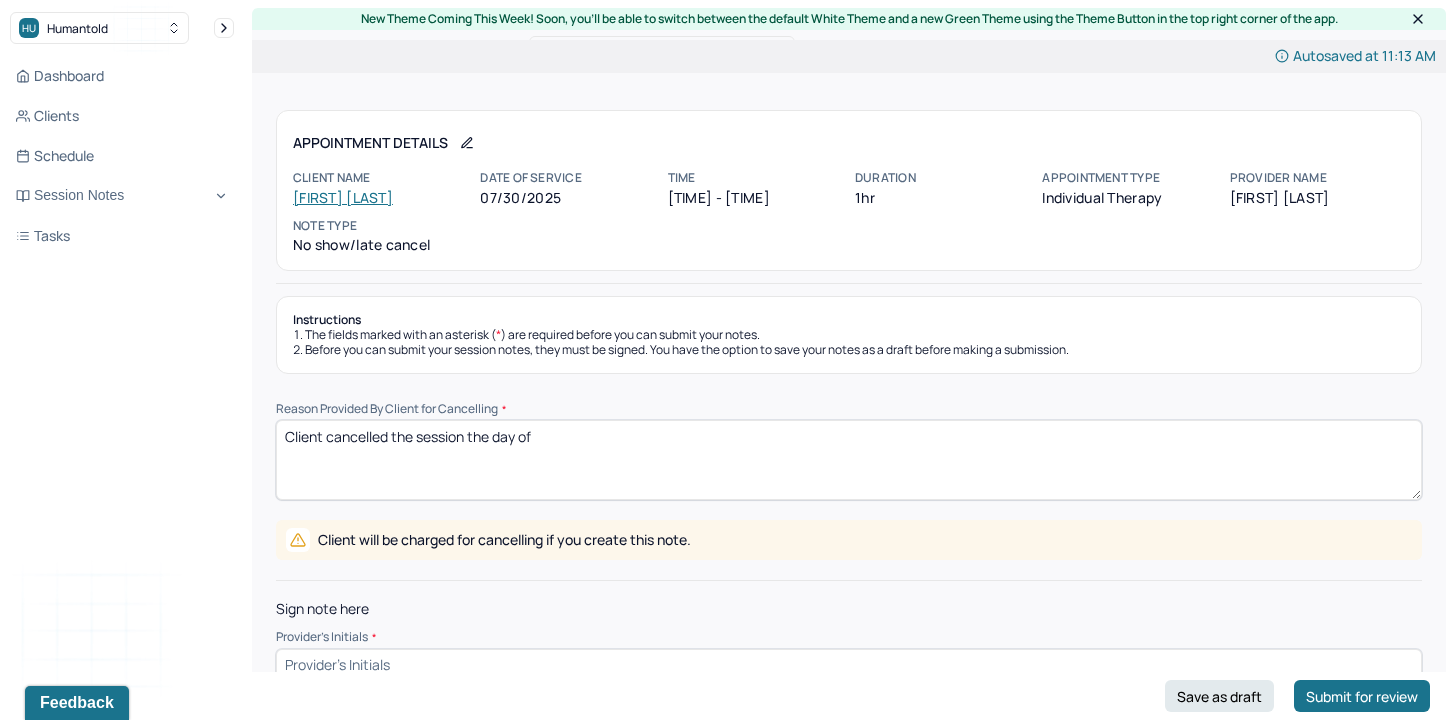 click on "Client cancelled the session the day of" at bounding box center [849, 460] 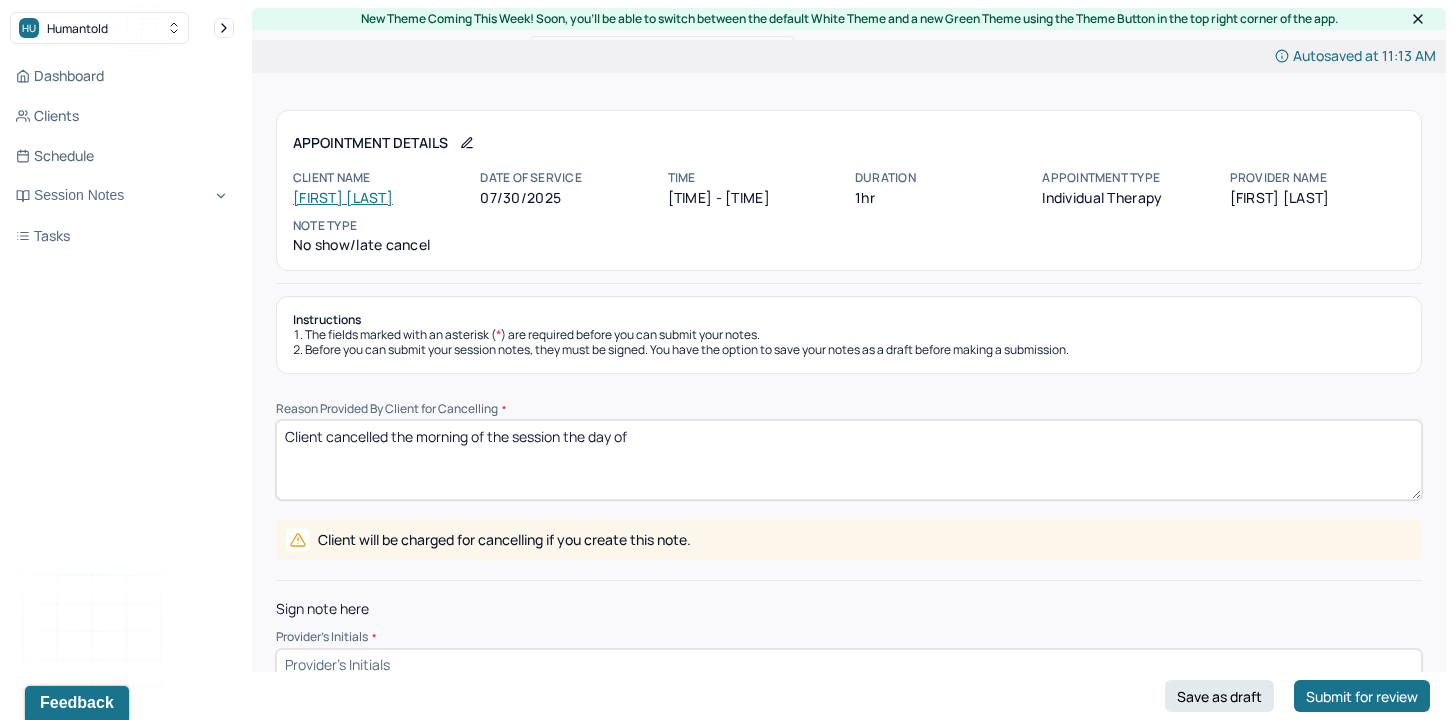drag, startPoint x: 567, startPoint y: 435, endPoint x: 674, endPoint y: 438, distance: 107.042046 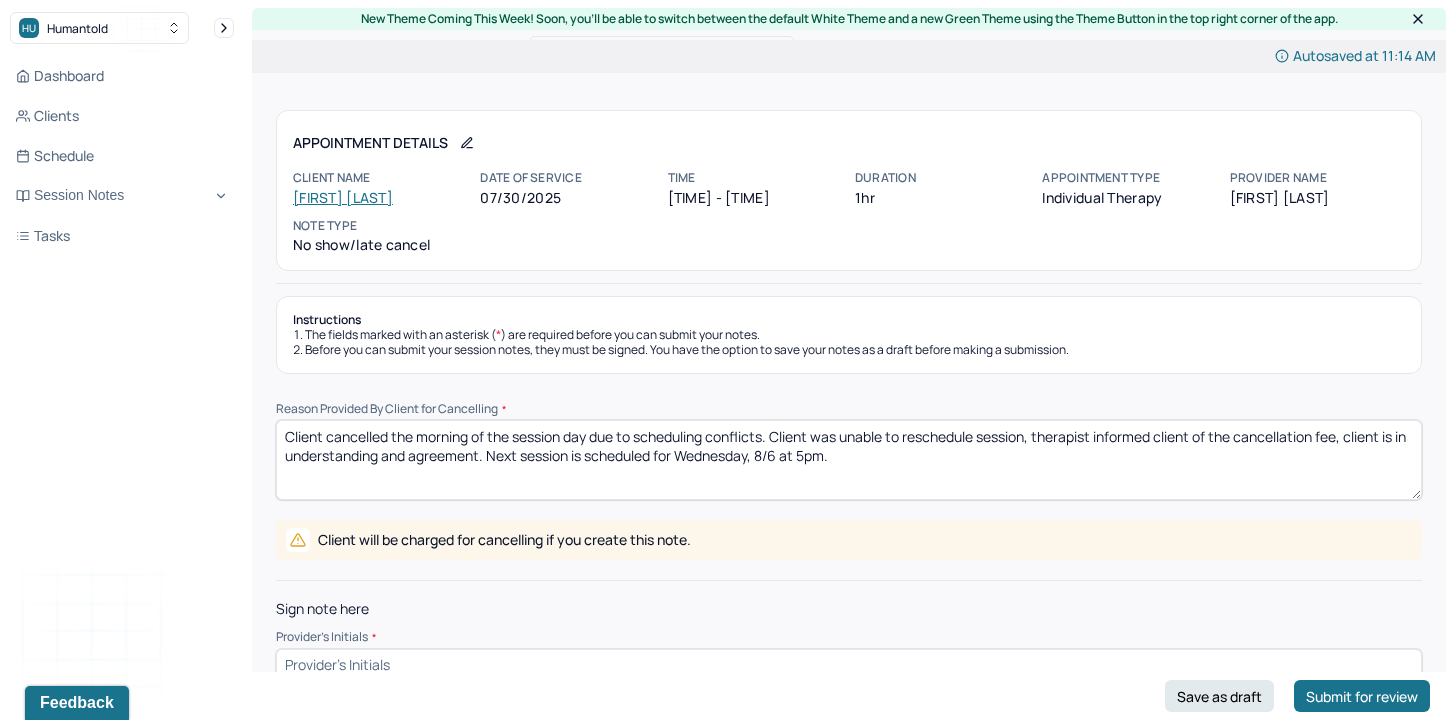 scroll, scrollTop: 37, scrollLeft: 0, axis: vertical 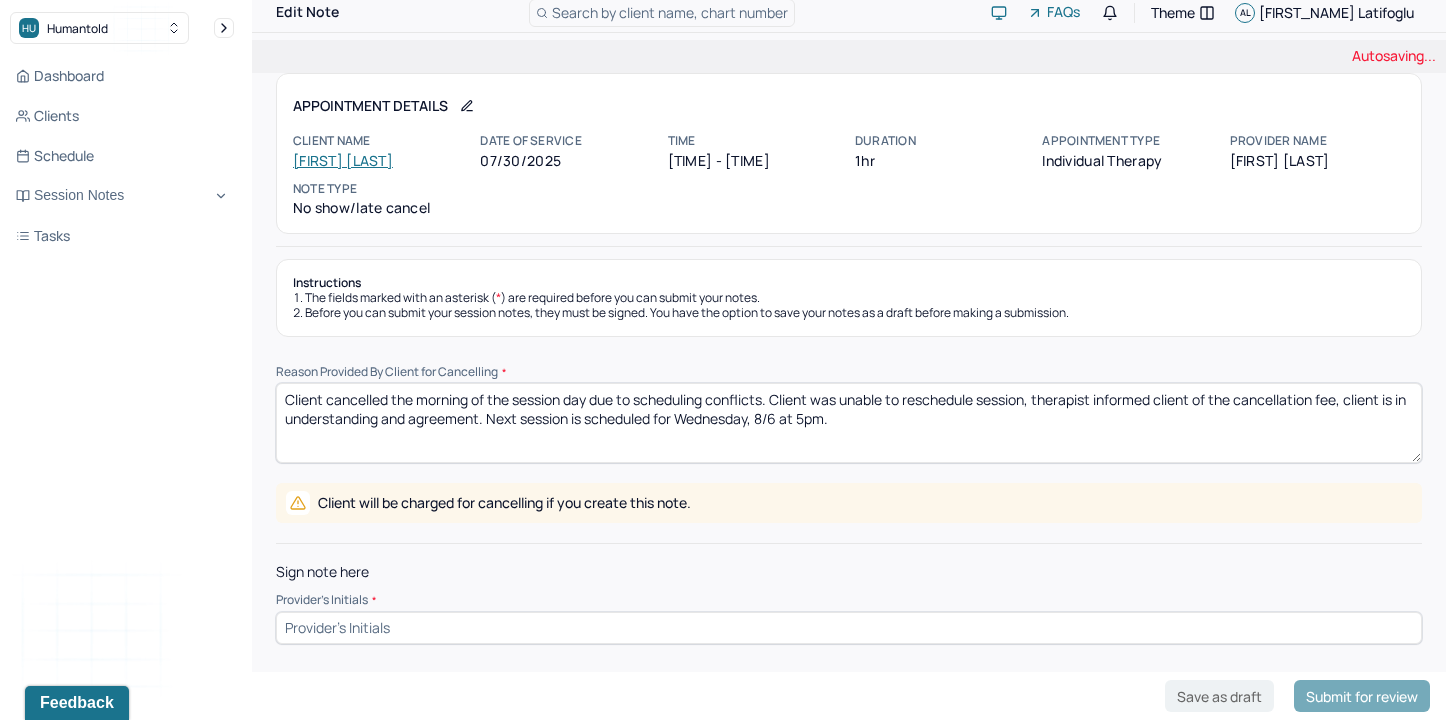 type on "Client cancelled the morning of the session day due to scheduling conflicts. Client was unable to reschedule session, therapist informed client of the cancellation fee, client is in understanding and agreement. Next session is scheduled for Wednesday, 8/6 at 5pm." 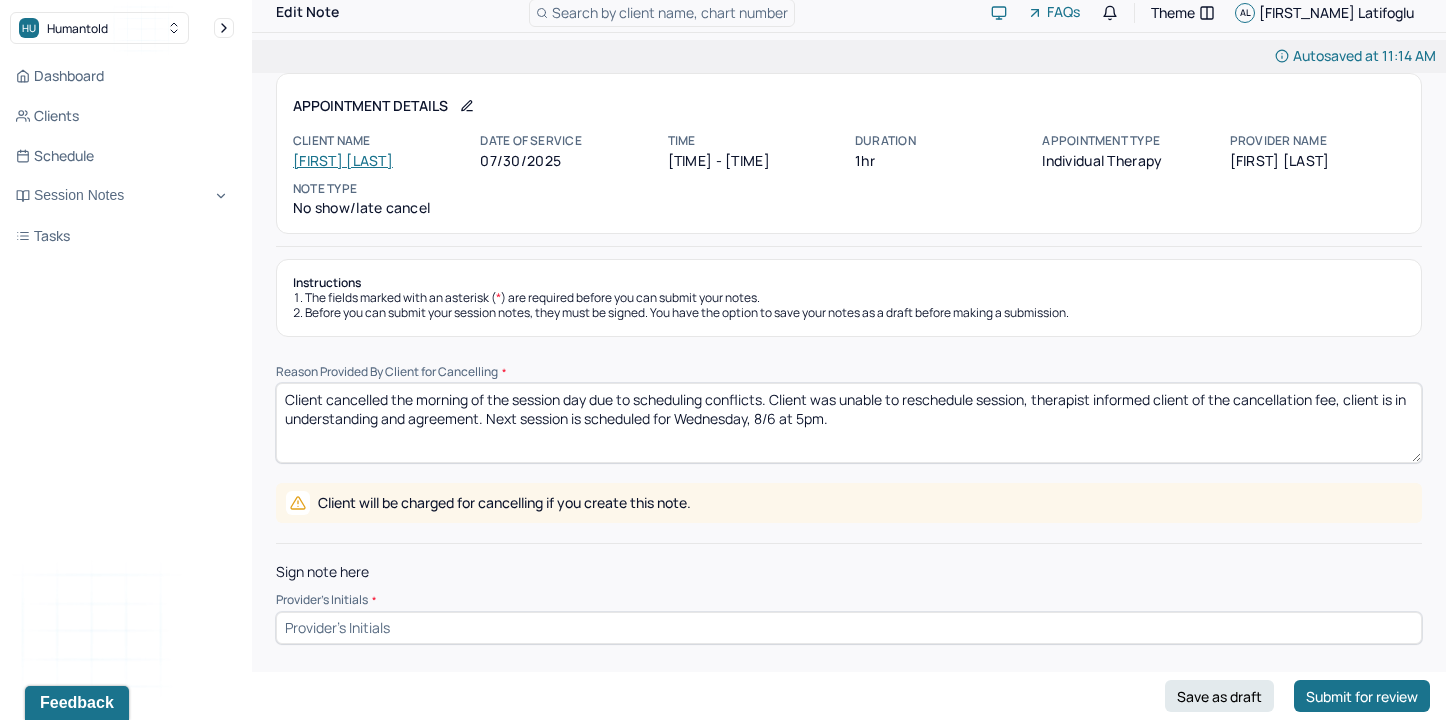 click at bounding box center [849, 628] 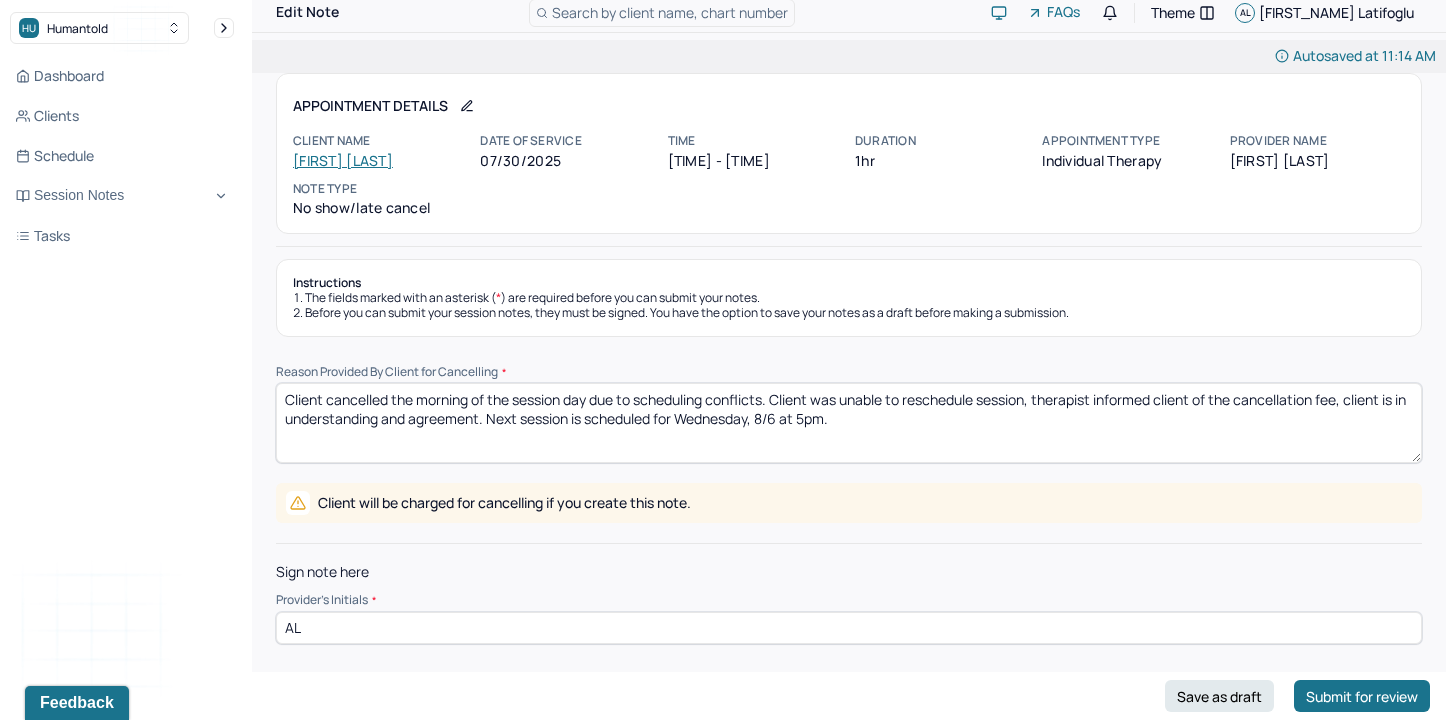 type on "AL" 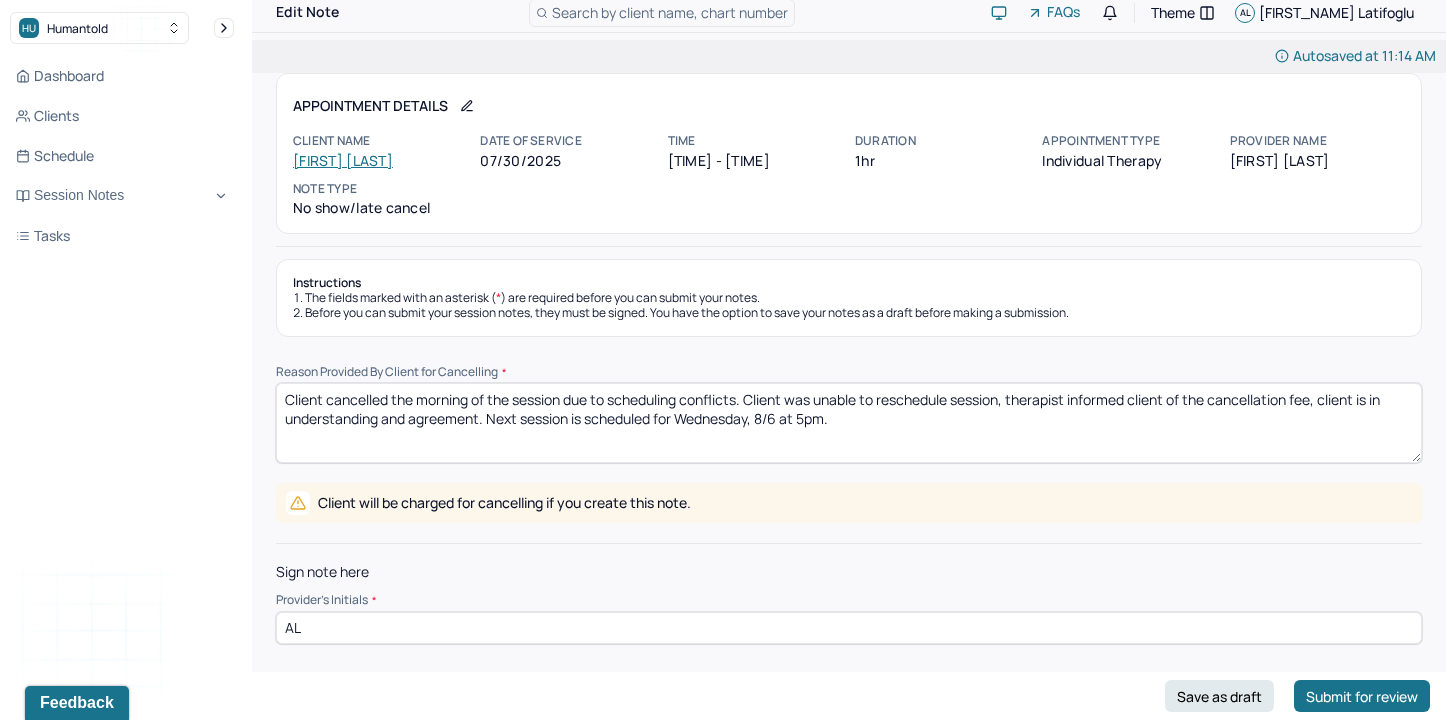 drag, startPoint x: 394, startPoint y: 393, endPoint x: 512, endPoint y: 397, distance: 118.06778 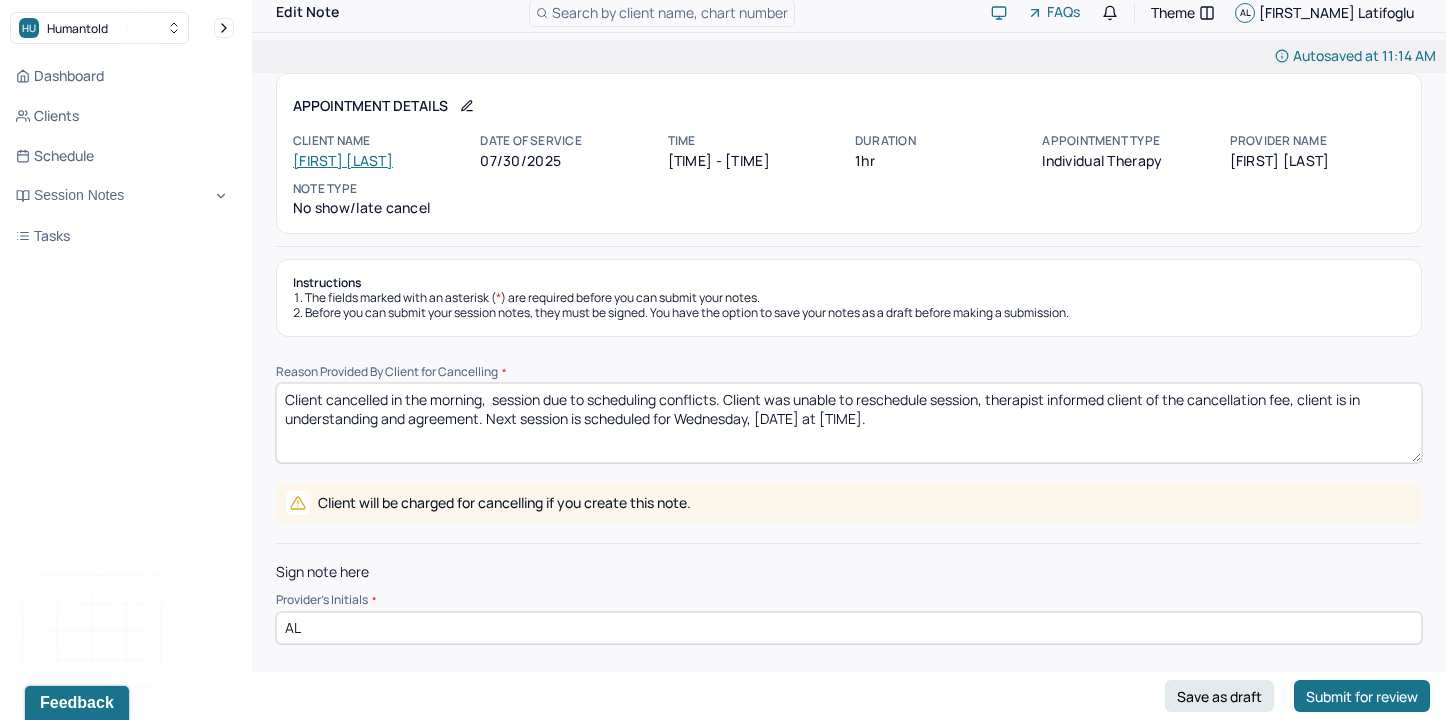 drag, startPoint x: 534, startPoint y: 403, endPoint x: 495, endPoint y: 403, distance: 39 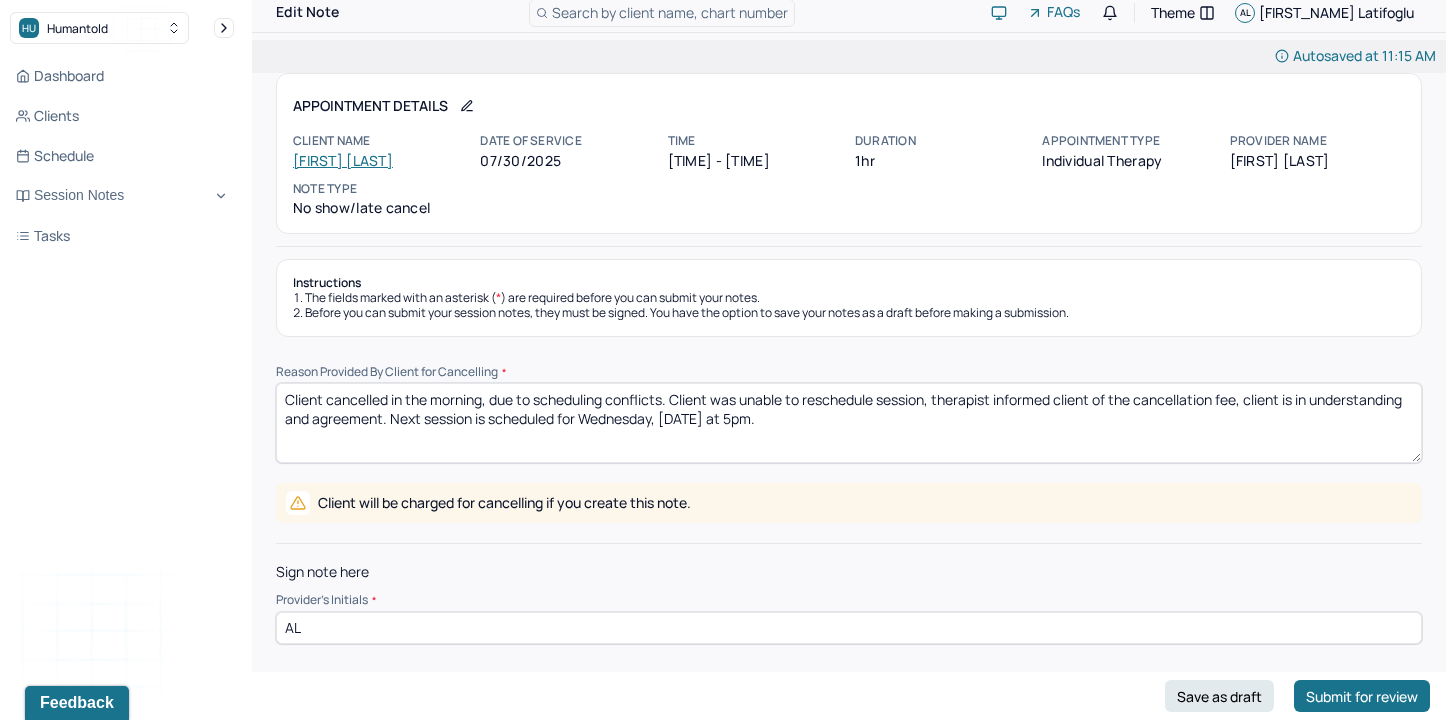 click on "Client cancelled in the morning, due to scheduling conflicts. Client was unable to reschedule session, therapist informed client of the cancellation fee, client is in understanding and agreement. Next session is scheduled for Wednesday, [DATE] at 5pm." at bounding box center [849, 423] 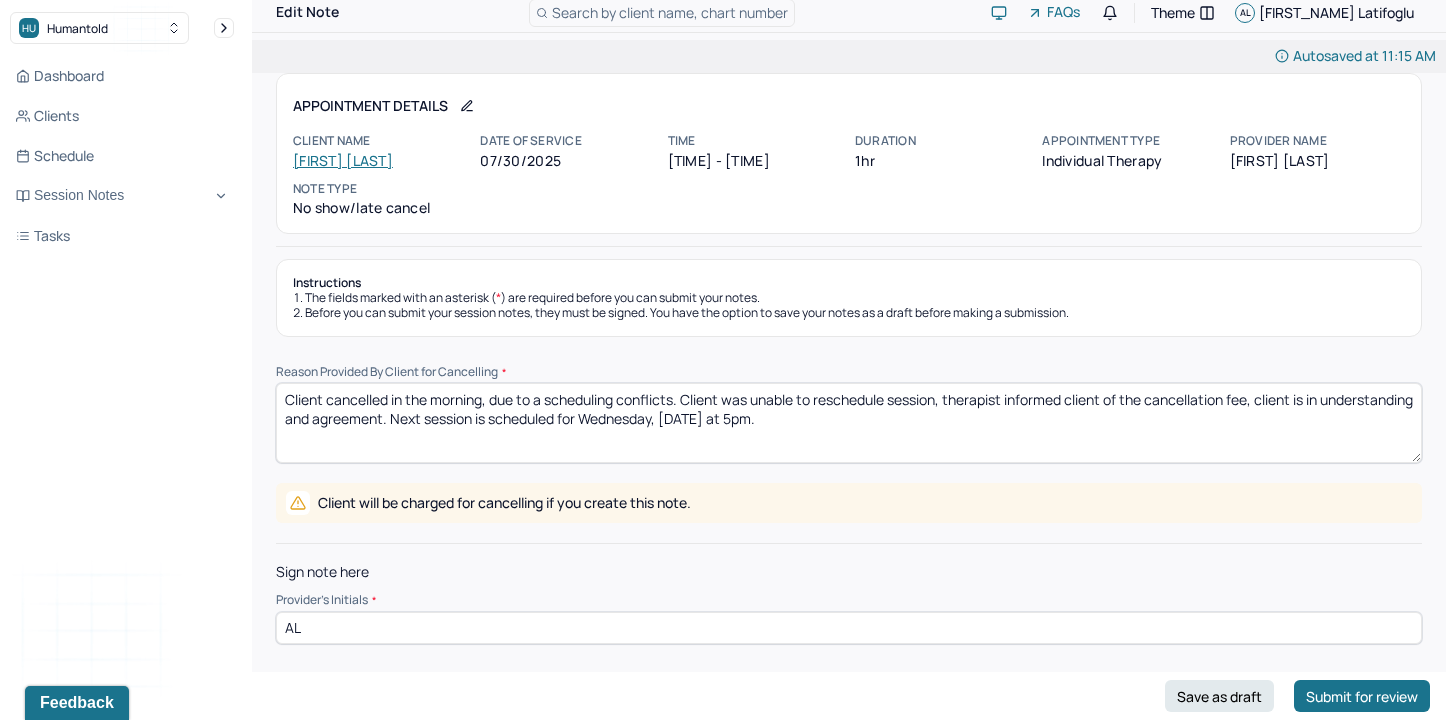 click on "Client cancelled in the morning, due to scheduling conflicts. Client was unable to reschedule session, therapist informed client of the cancellation fee, client is in understanding and agreement. Next session is scheduled for Wednesday, [DATE] at 5pm." at bounding box center (849, 423) 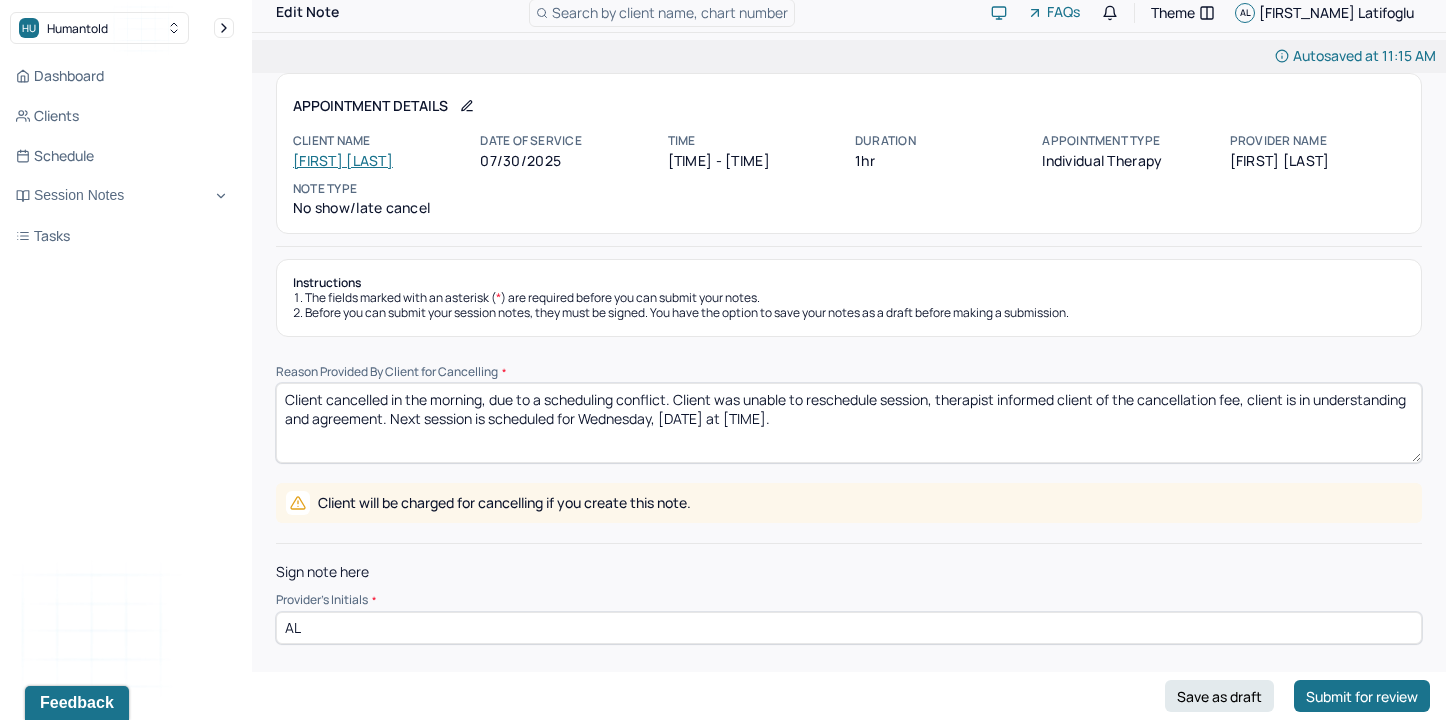 click on "Client cancelled in the morning, due to a scheduling conflicts. Client was unable to reschedule session, therapist informed client of the cancellation fee, client is in understanding and agreement. Next session is scheduled for Wednesday, [DATE] at 5pm." at bounding box center (849, 423) 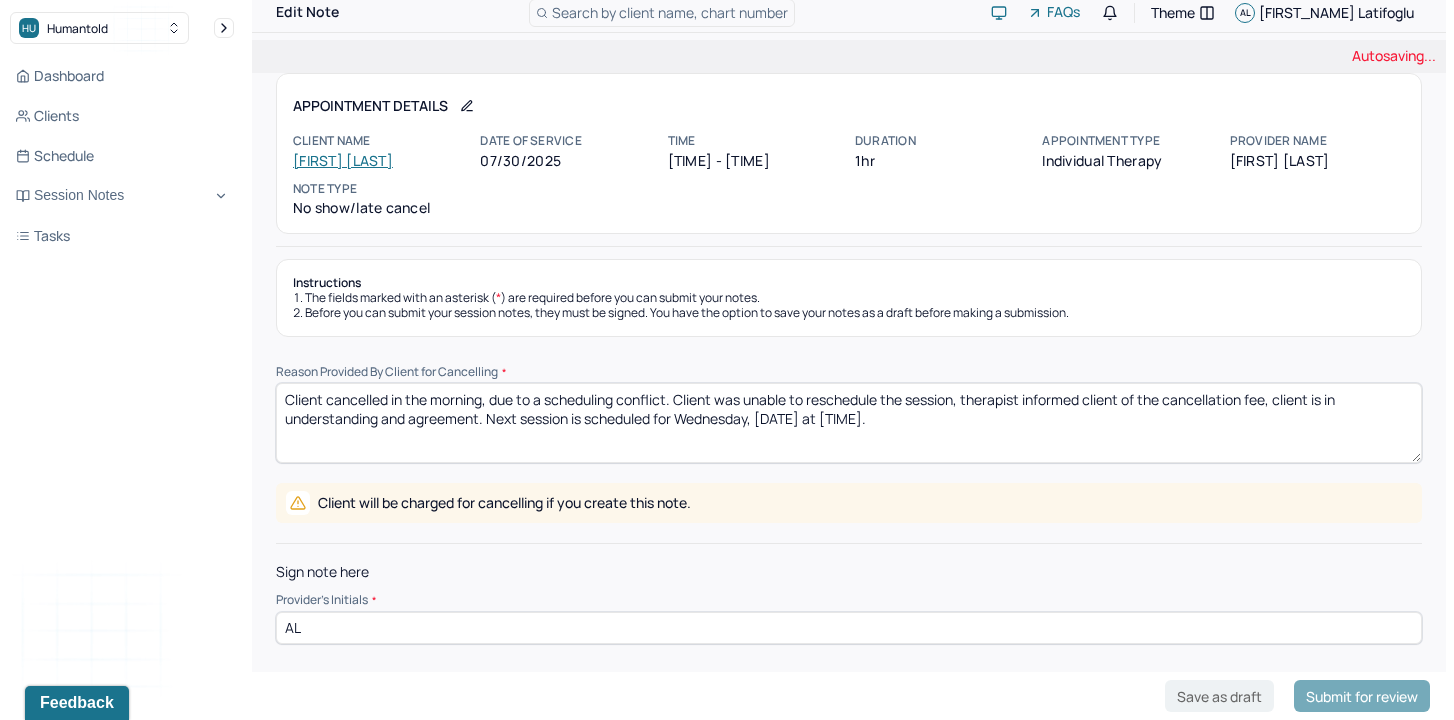 drag, startPoint x: 993, startPoint y: 409, endPoint x: 1155, endPoint y: 435, distance: 164.07315 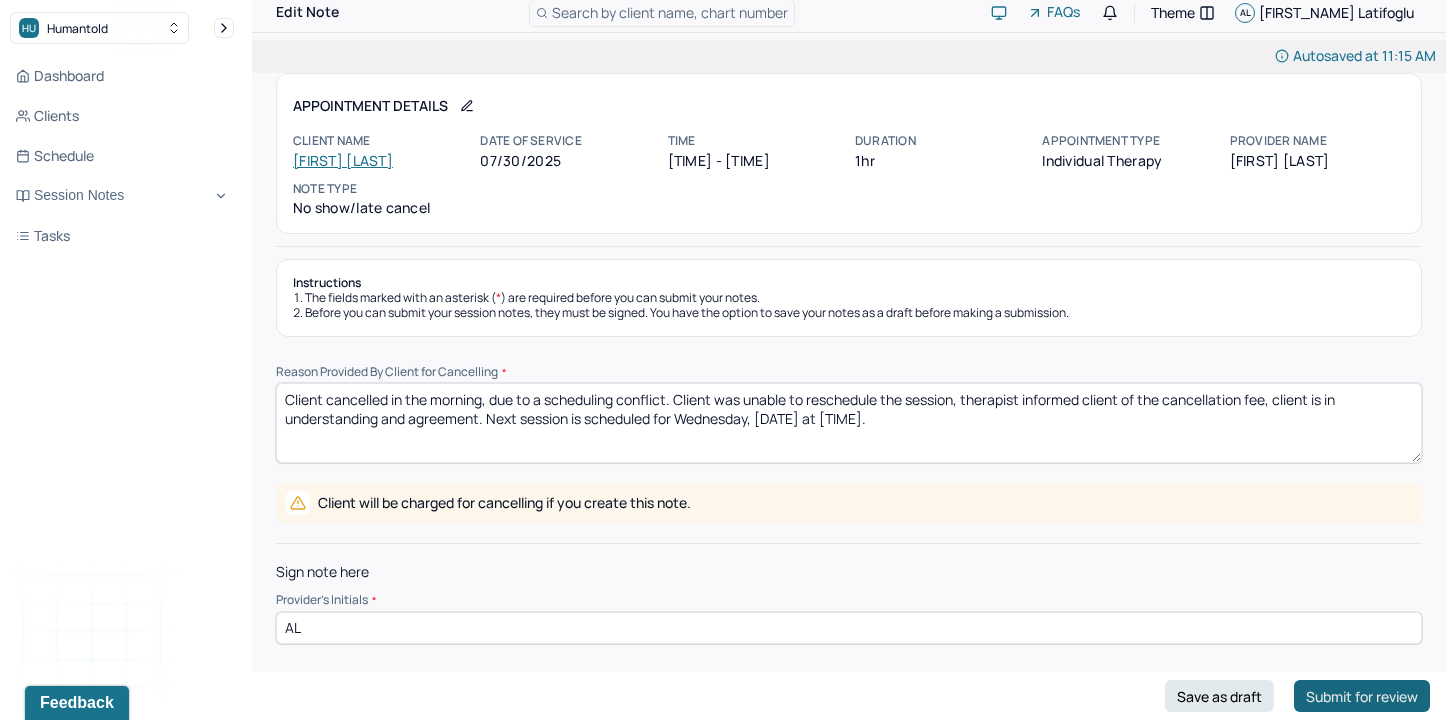 type on "Client cancelled in the morning, due to a scheduling conflict. Client was unable to reschedule the session, therapist informed client of the cancellation fee, client is in understanding and agreement. Next session is scheduled for Wednesday, [DATE] at [TIME]." 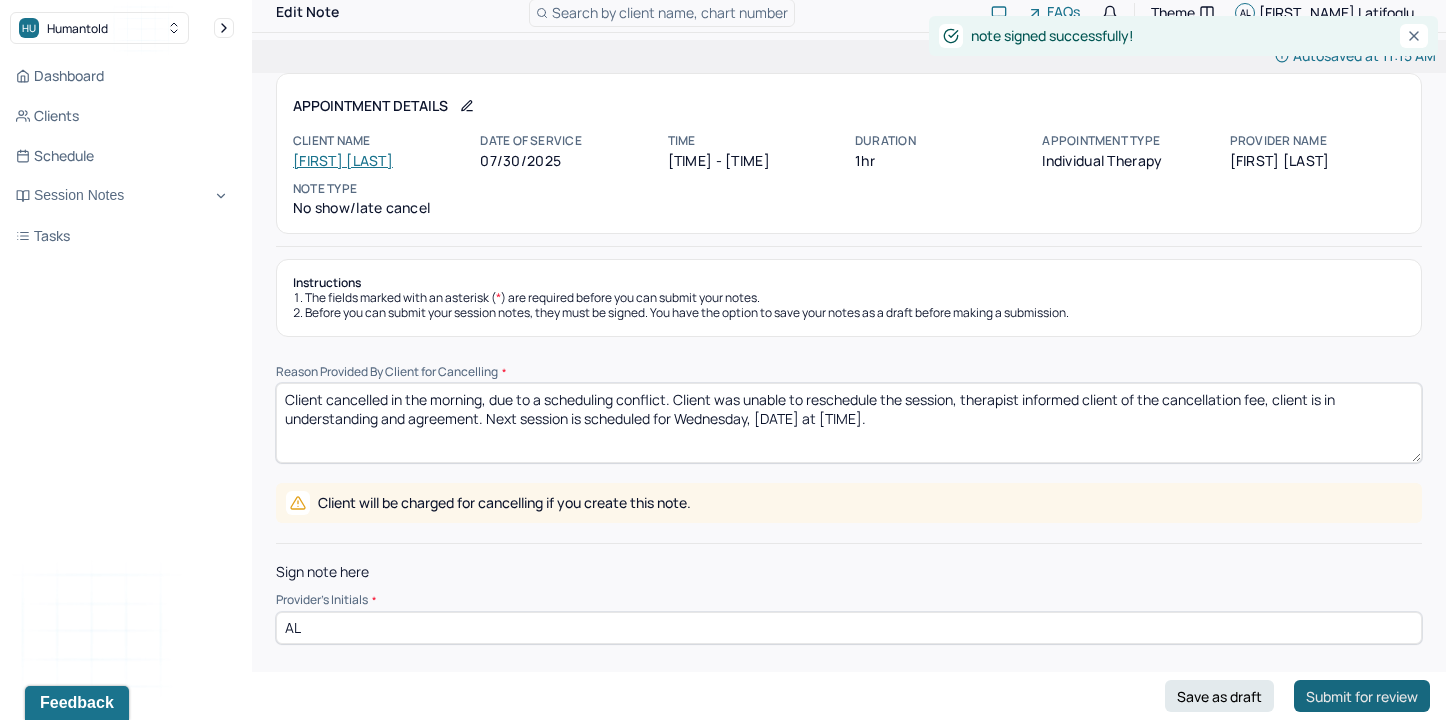 scroll, scrollTop: 0, scrollLeft: 0, axis: both 